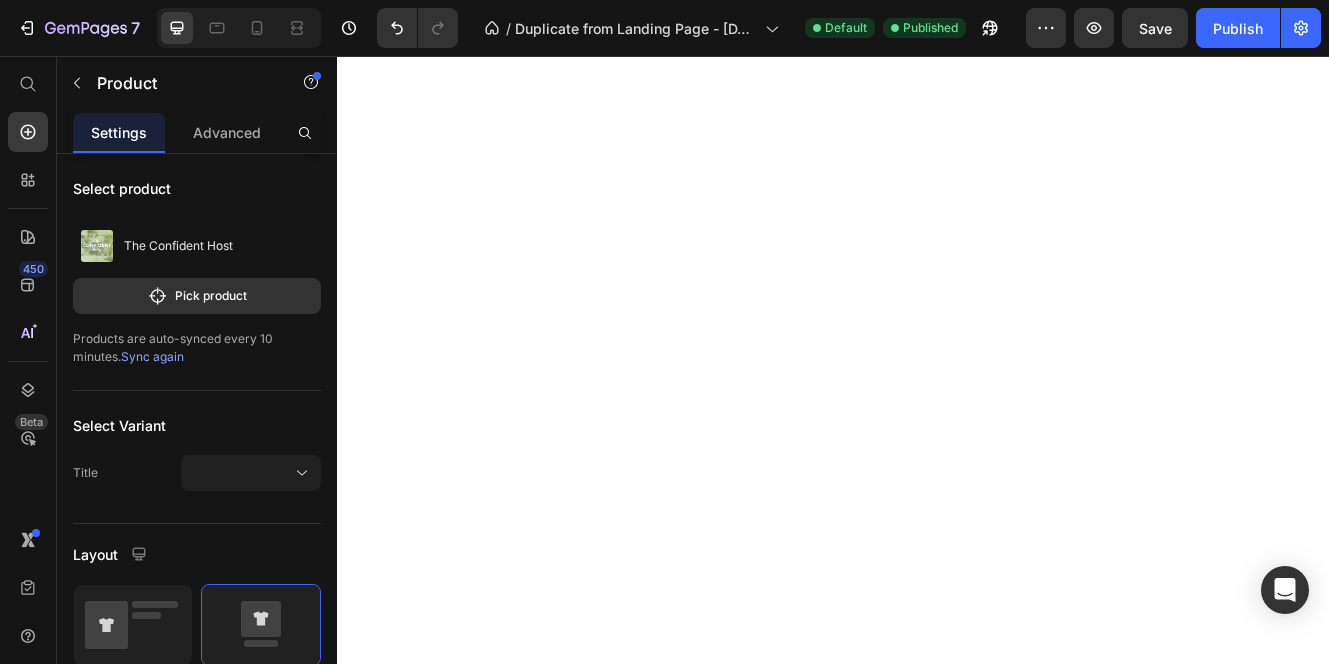 scroll, scrollTop: 0, scrollLeft: 0, axis: both 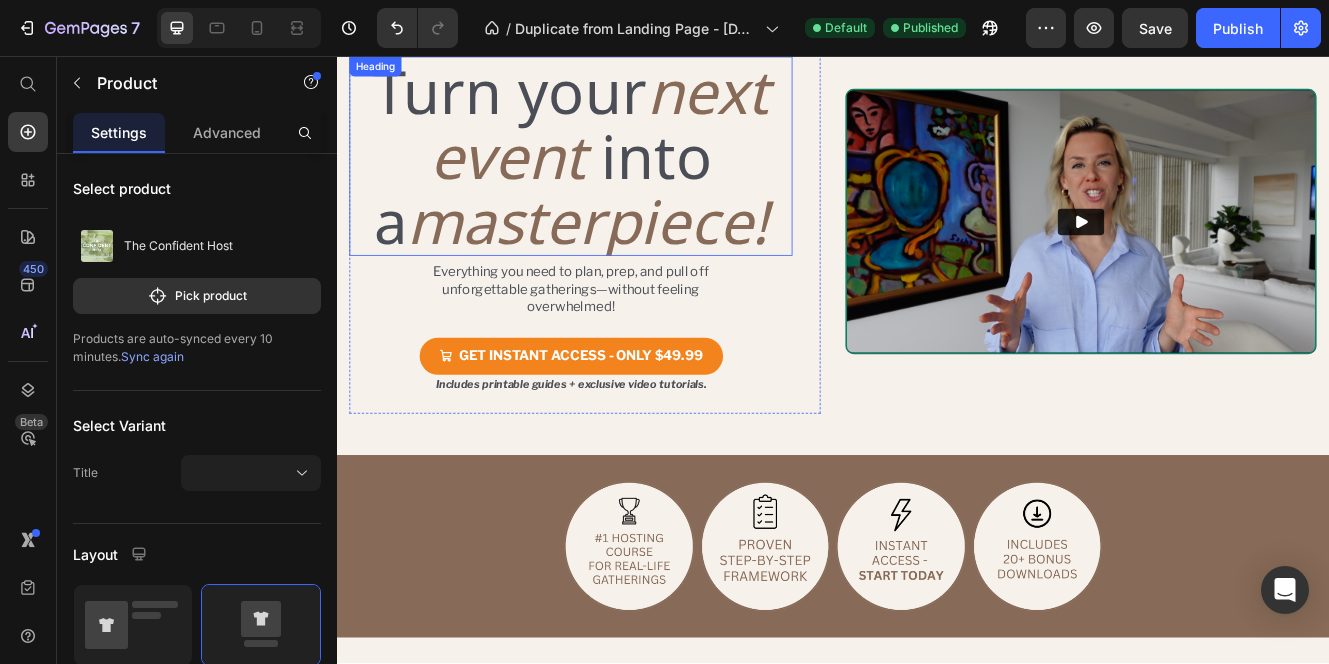 click on "masterpiece!" at bounding box center (640, 256) 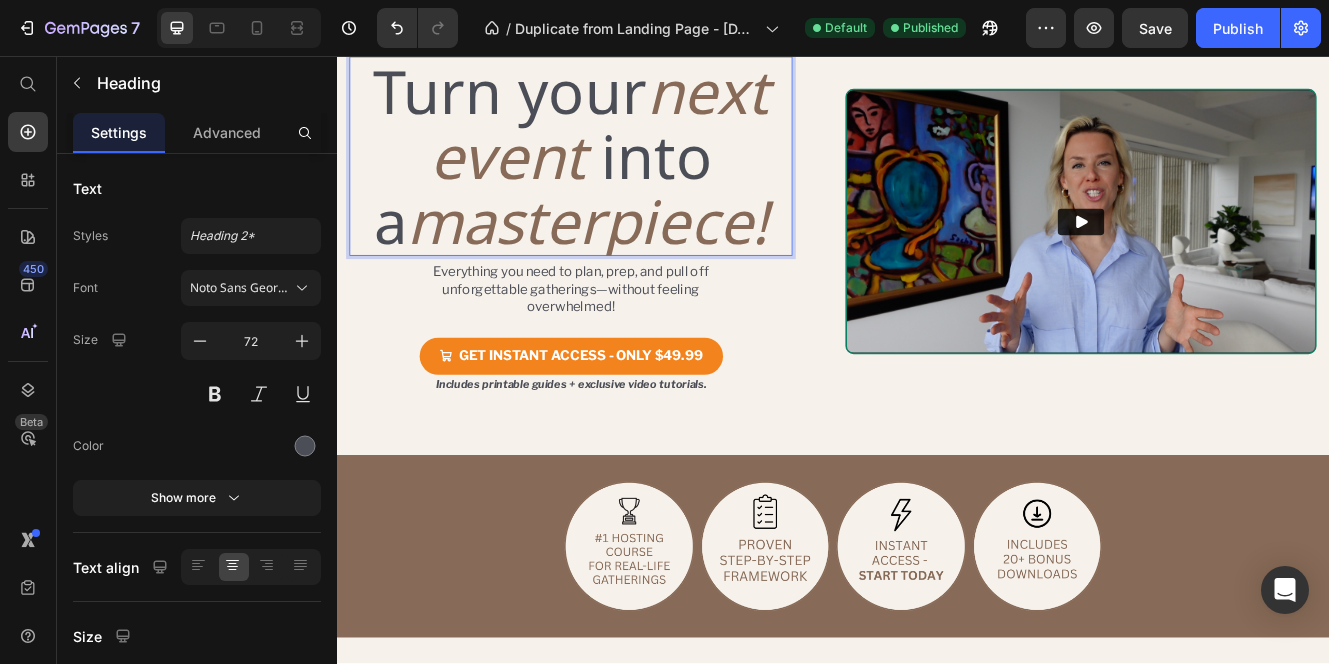 click on "Turn your  next event   into a  masterpiece!" at bounding box center [620, 178] 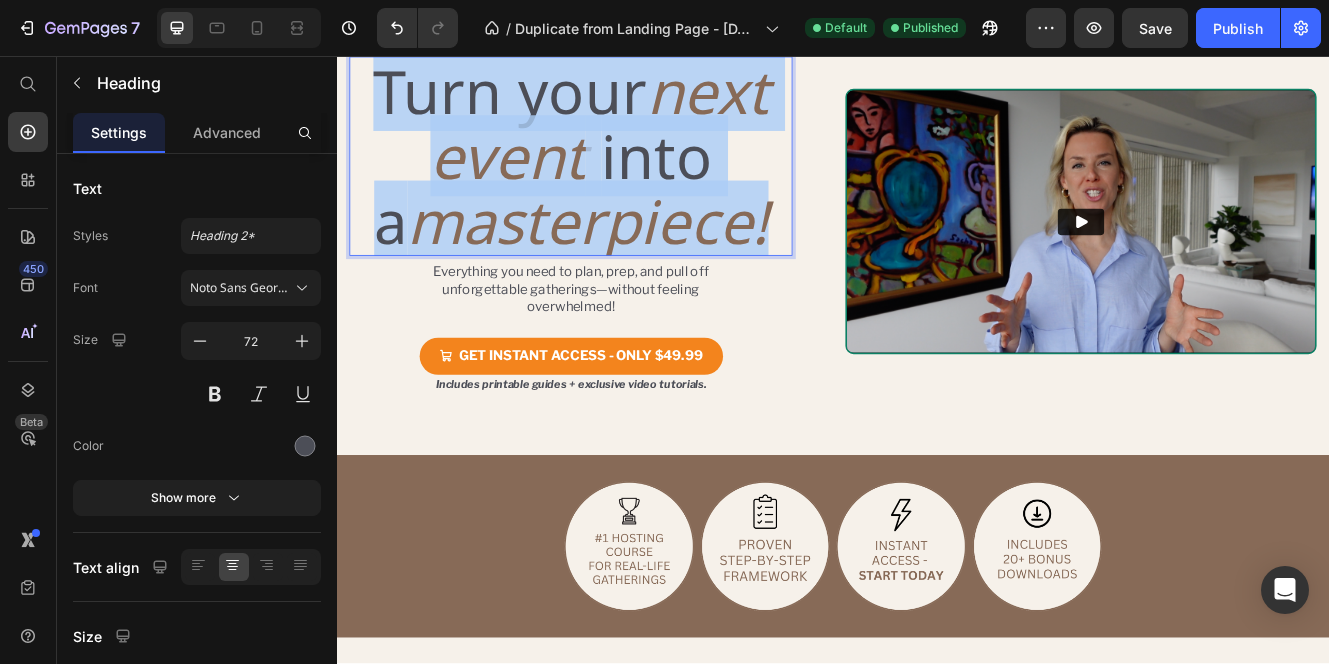 drag, startPoint x: 845, startPoint y: 255, endPoint x: 388, endPoint y: 100, distance: 482.5702 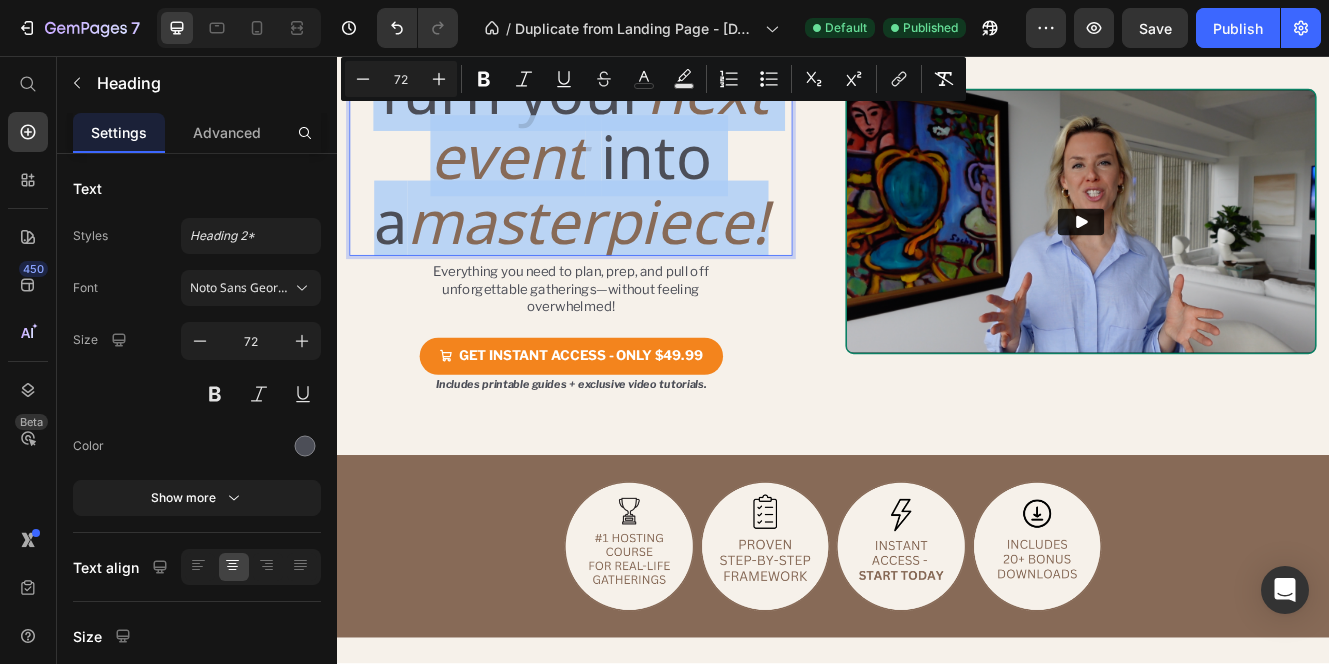 copy on "Turn your  next event   into a  masterpiece!" 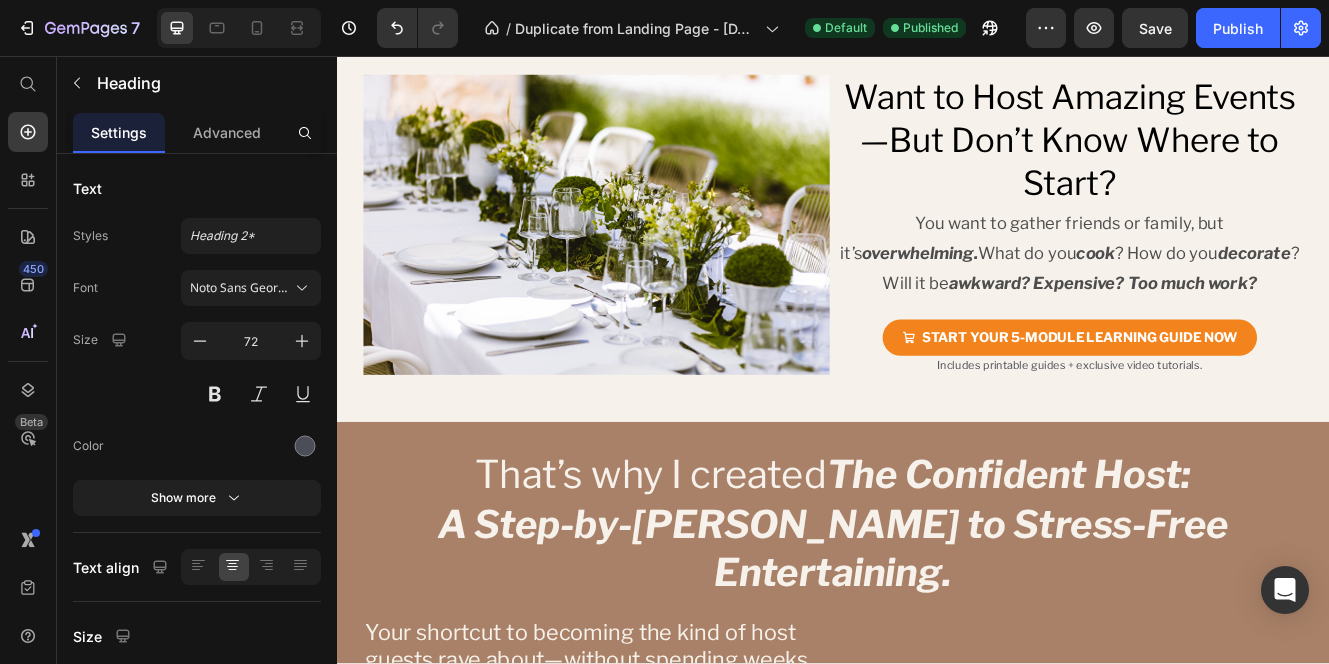 type on "16" 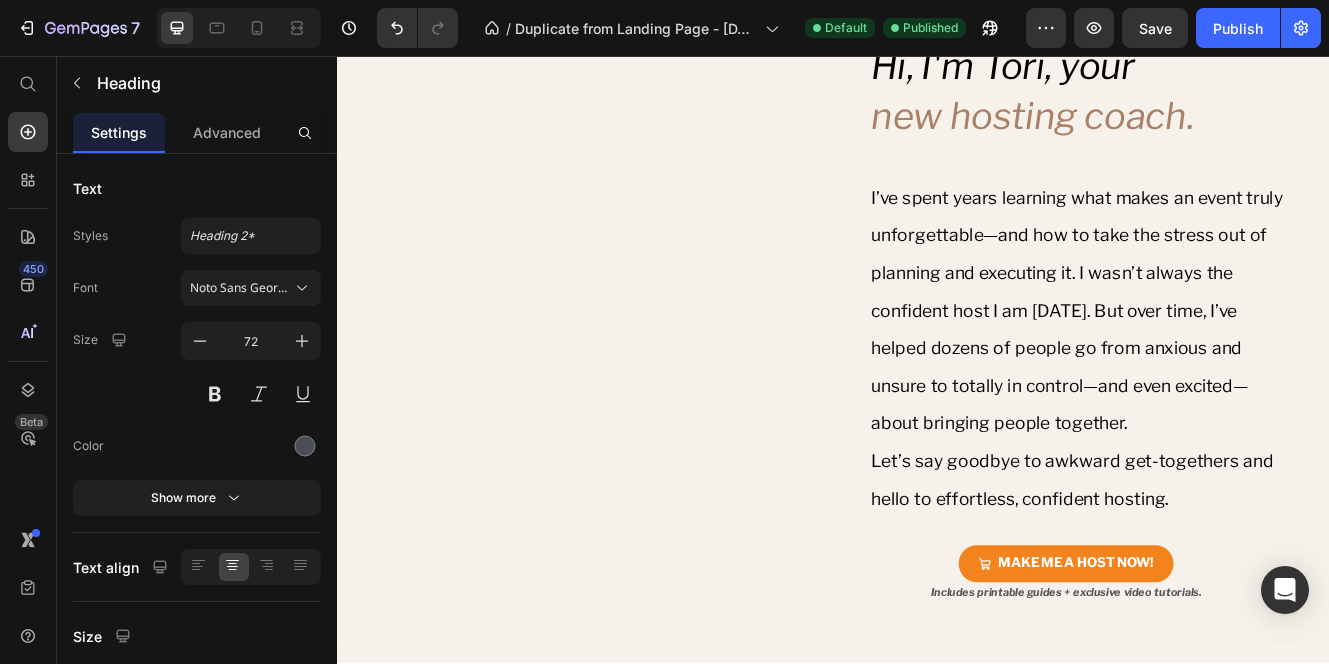scroll, scrollTop: 3939, scrollLeft: 0, axis: vertical 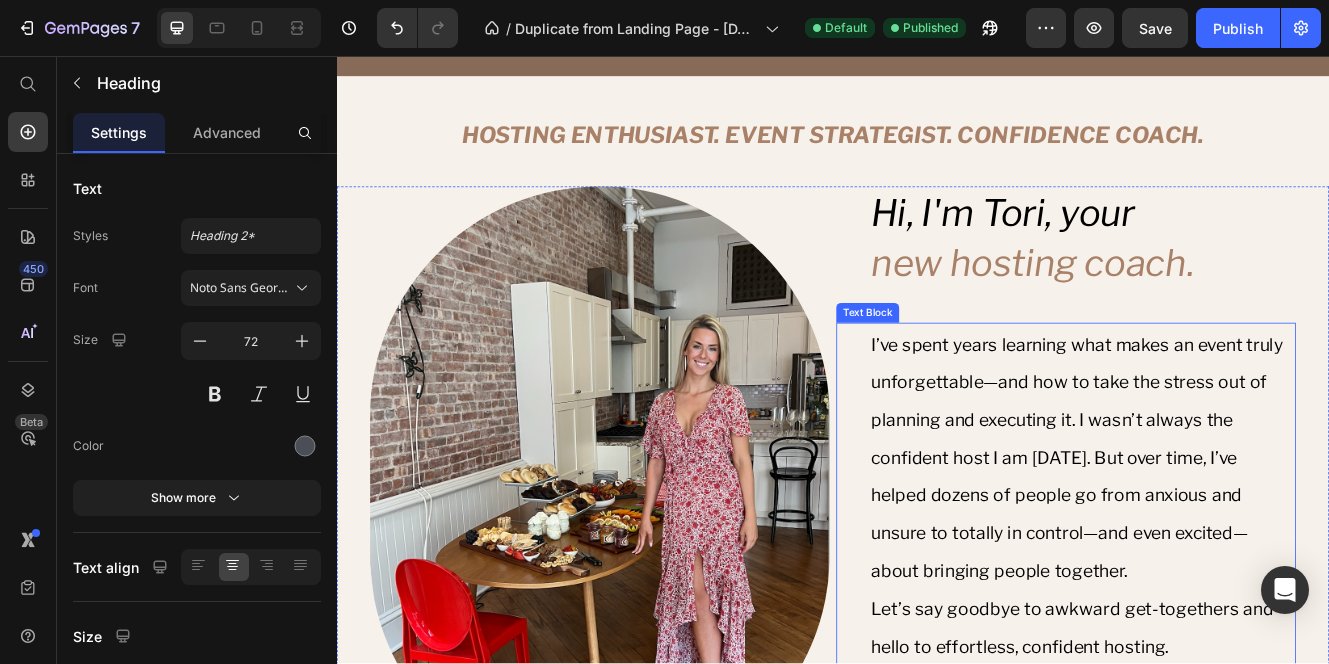 click on "I’ve spent years learning what makes an event truly unforgettable—and how to take the stress out of planning and executing it. I wasn’t always the confident host I am [DATE]. But over time, I’ve helped dozens of people go from anxious and unsure to totally in control—and even excited—about bringing people together." at bounding box center [1232, 542] 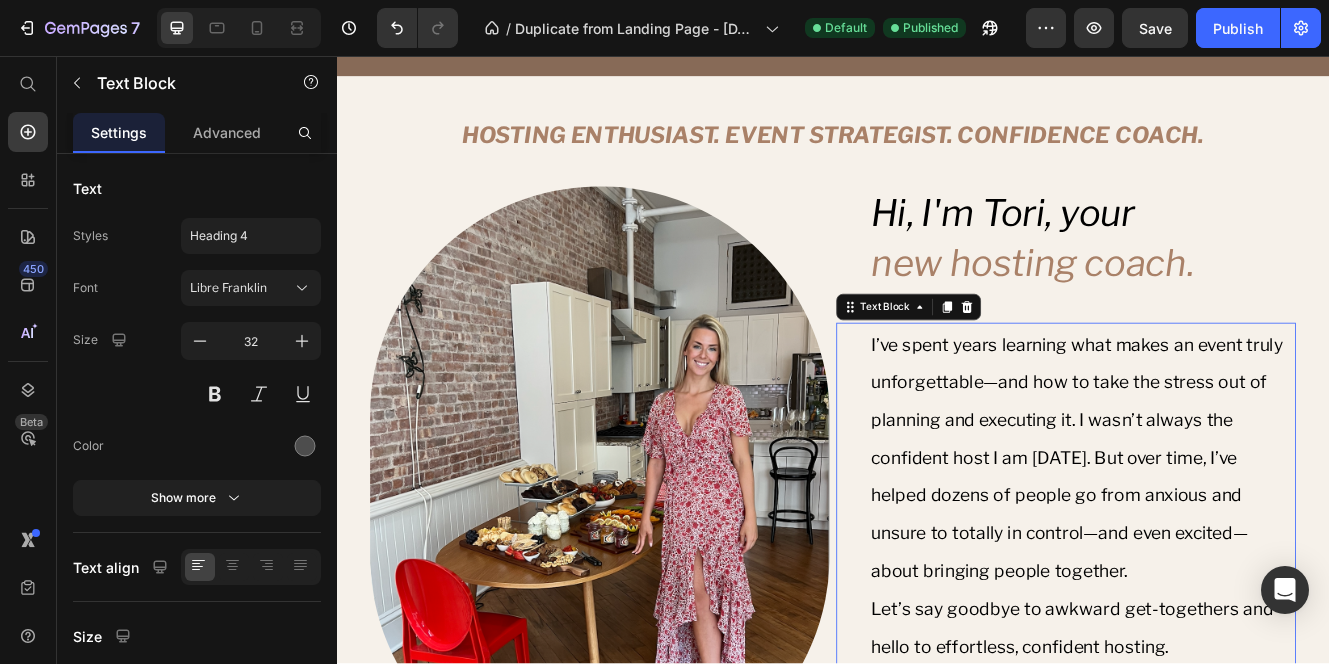 click on "I’ve spent years learning what makes an event truly unforgettable—and how to take the stress out of planning and executing it. I wasn’t always the confident host I am [DATE]. But over time, I’ve helped dozens of people go from anxious and unsure to totally in control—and even excited—about bringing people together." at bounding box center [1232, 542] 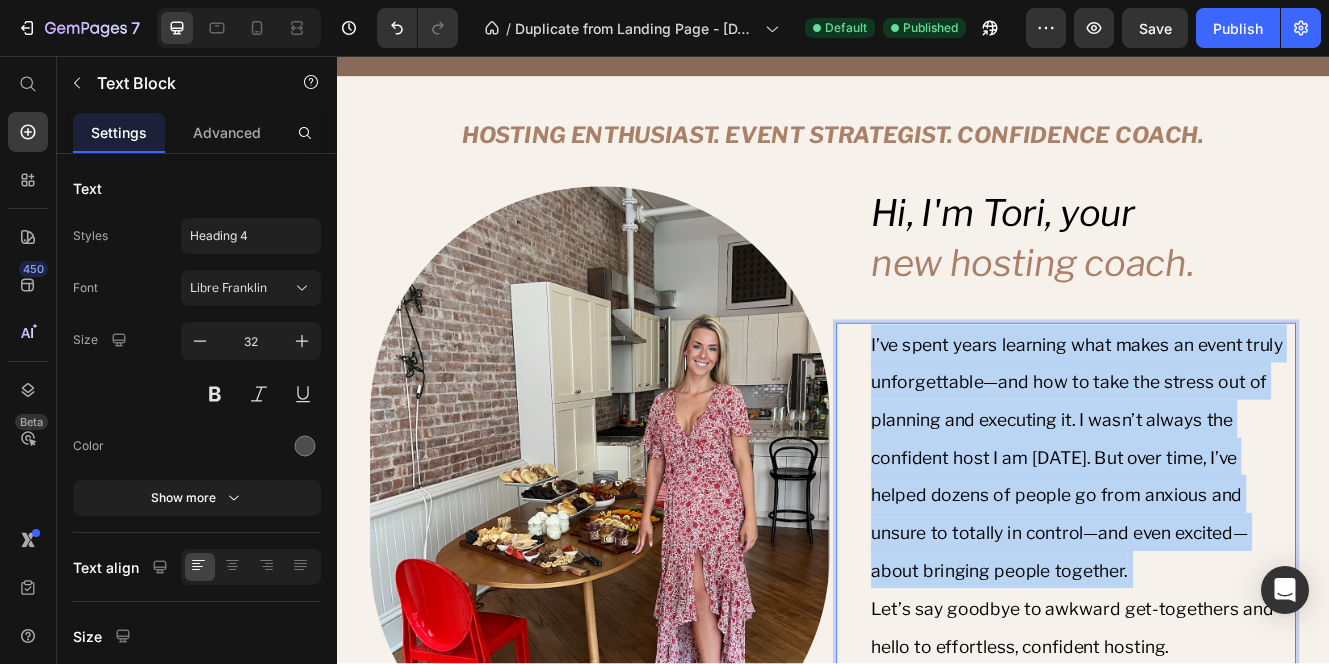 click on "I’ve spent years learning what makes an event truly unforgettable—and how to take the stress out of planning and executing it. I wasn’t always the confident host I am [DATE]. But over time, I’ve helped dozens of people go from anxious and unsure to totally in control—and even excited—about bringing people together." at bounding box center [1232, 542] 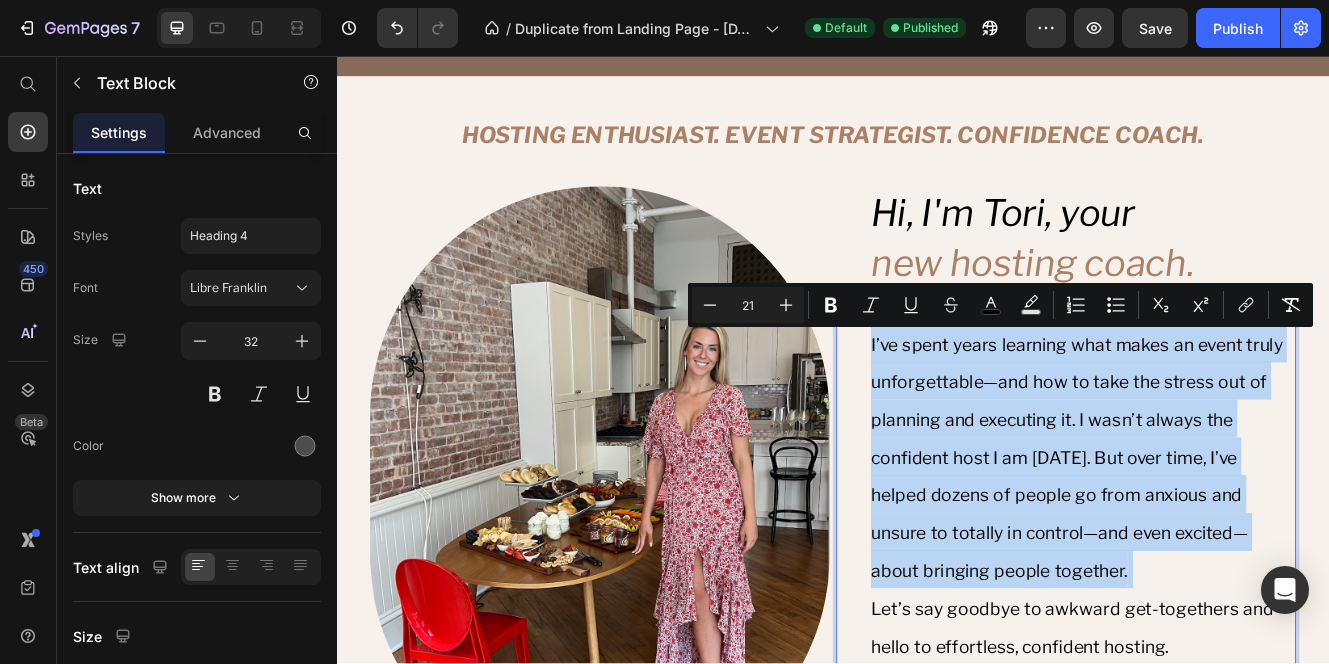 copy on "I’ve spent years learning what makes an event truly unforgettable—and how to take the stress out of planning and executing it. I wasn’t always the confident host I am [DATE]. But over time, I’ve helped dozens of people go from anxious and unsure to totally in control—and even excited—about bringing people together." 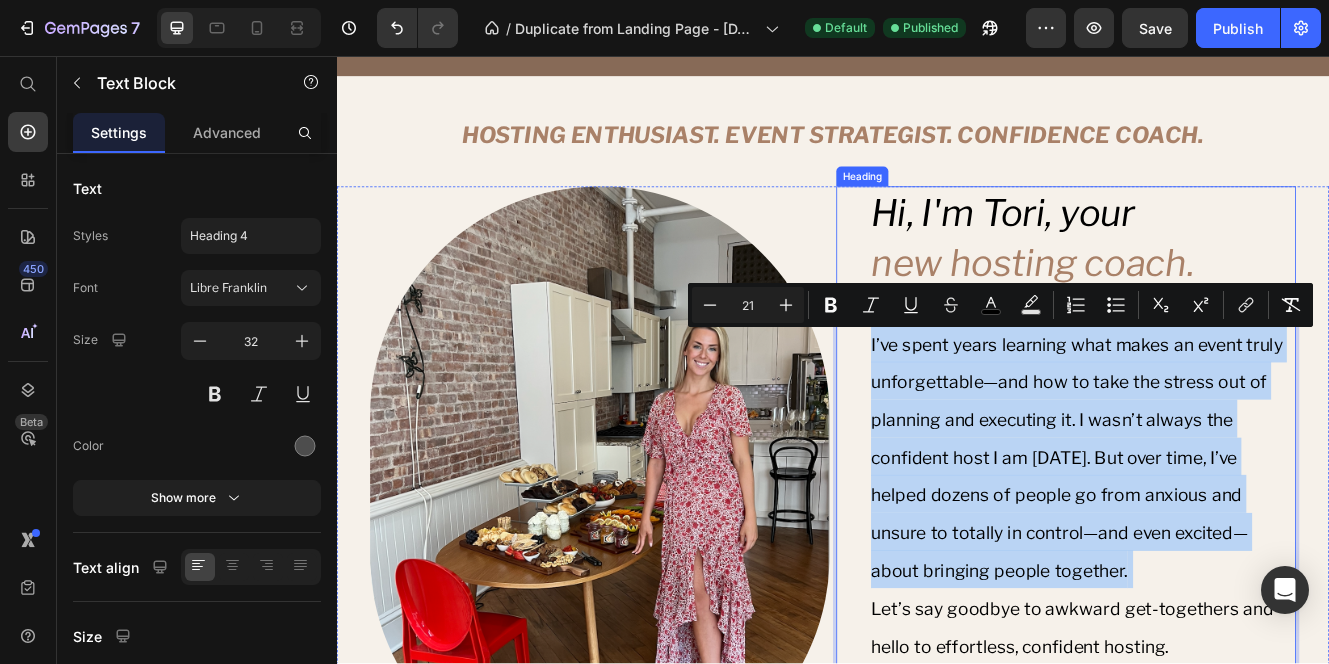 click on "Hi, I'm Tori, your" at bounding box center (1142, 246) 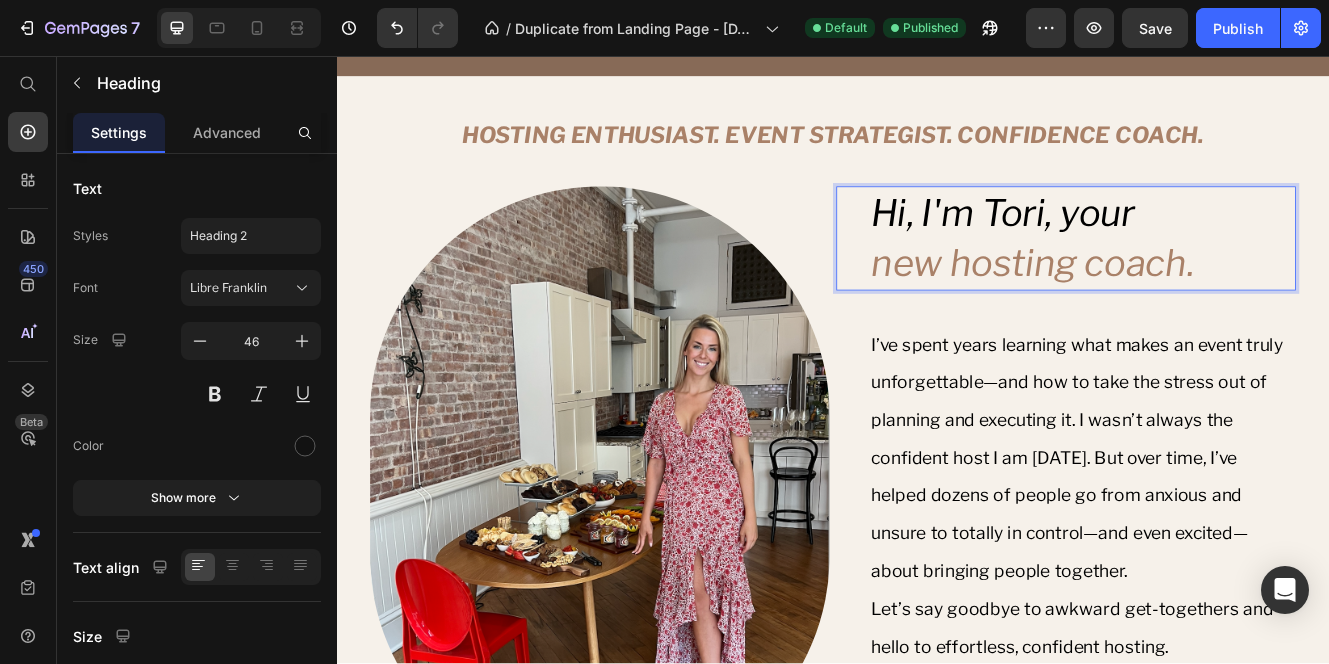 click on "Hi, I'm Tori, your" at bounding box center (1142, 246) 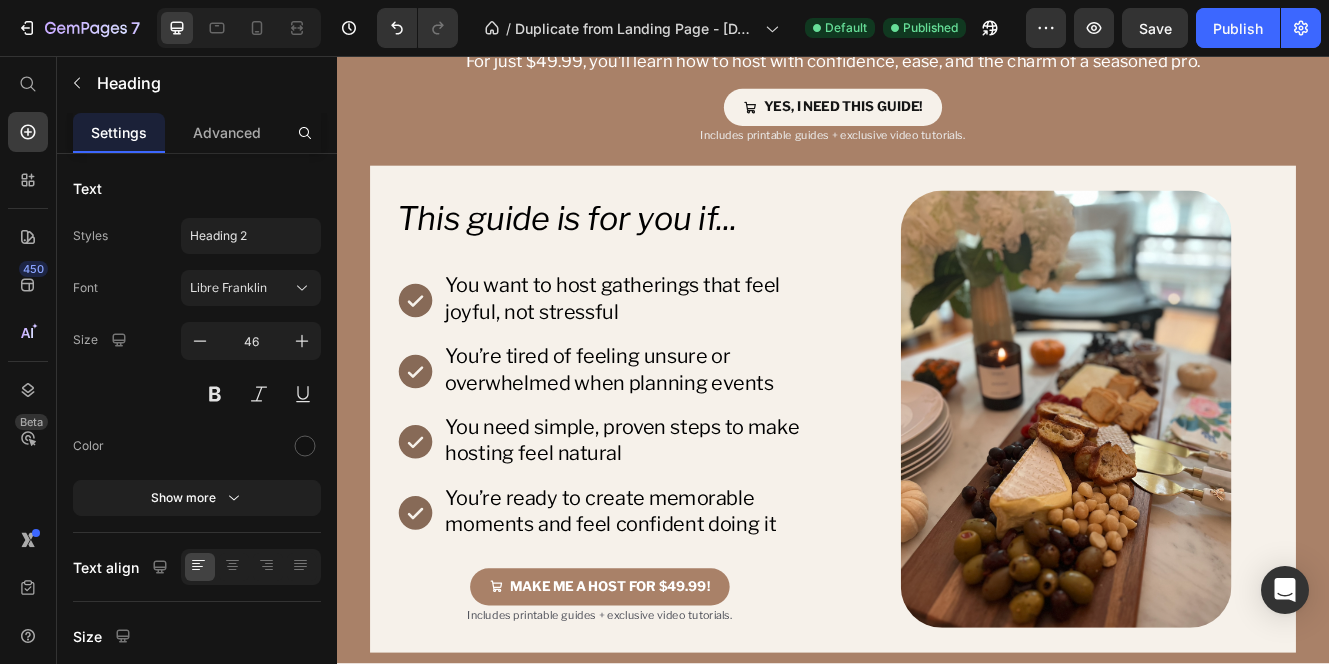 click at bounding box center (685, -133) 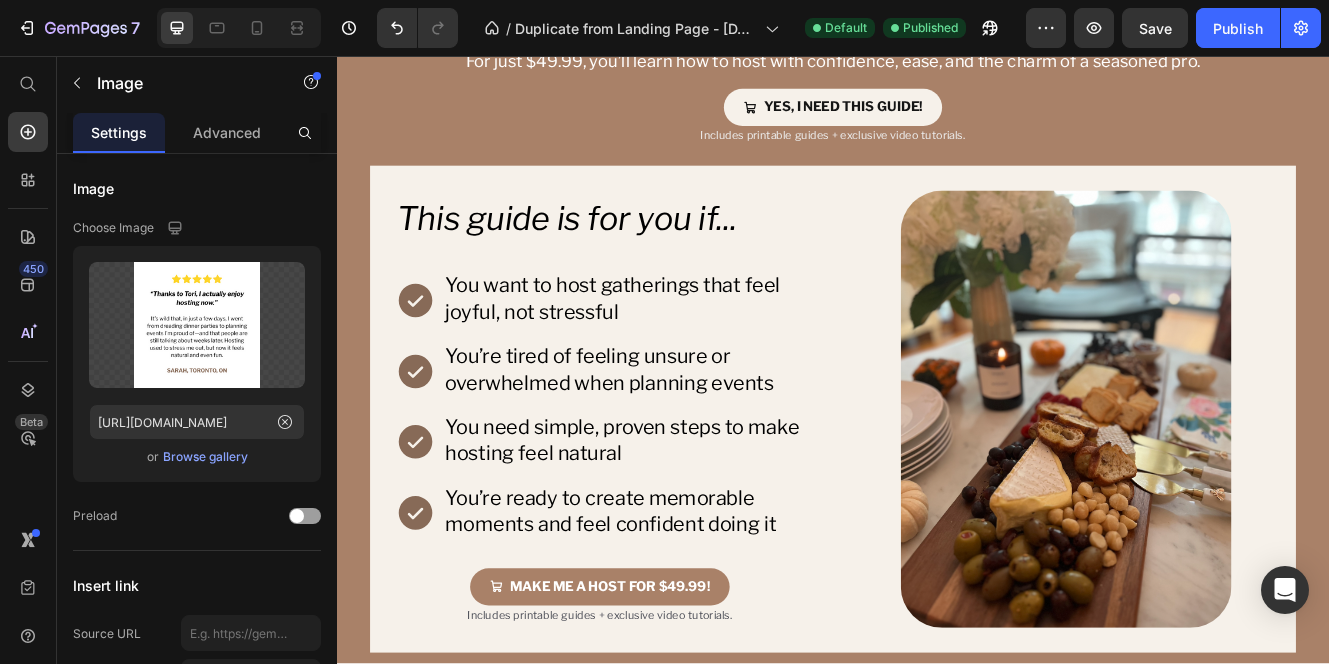 click at bounding box center [685, -133] 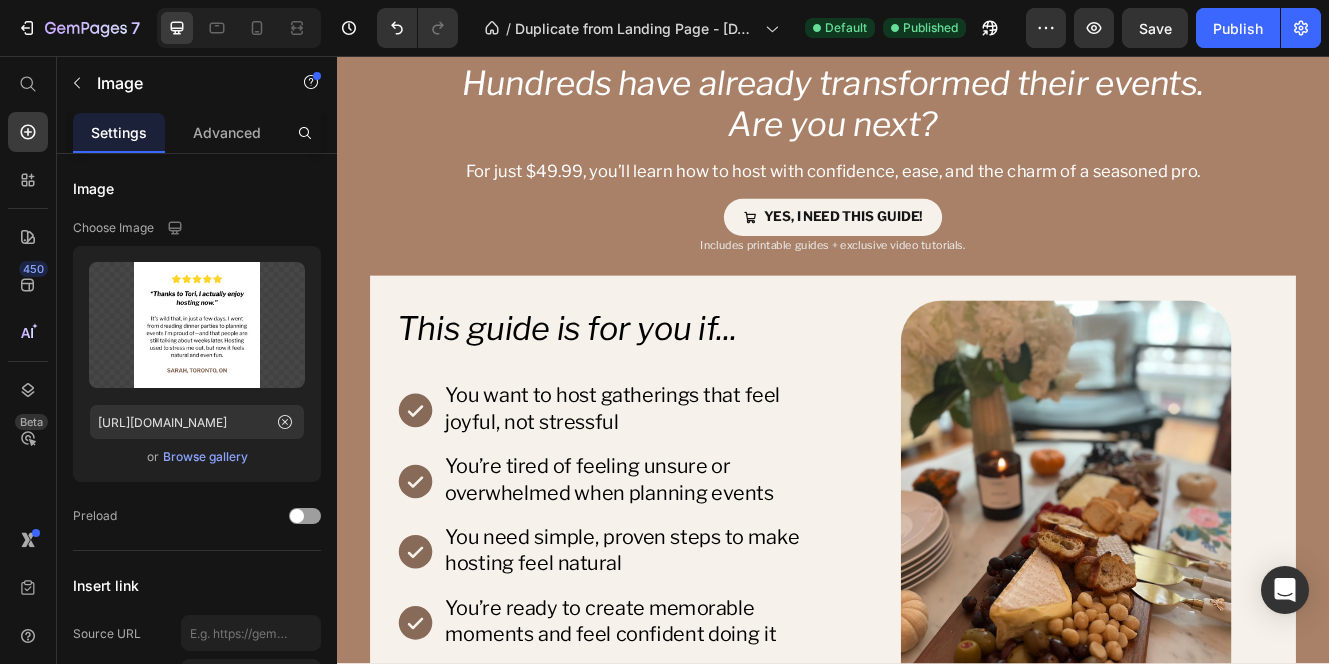 scroll, scrollTop: 4934, scrollLeft: 0, axis: vertical 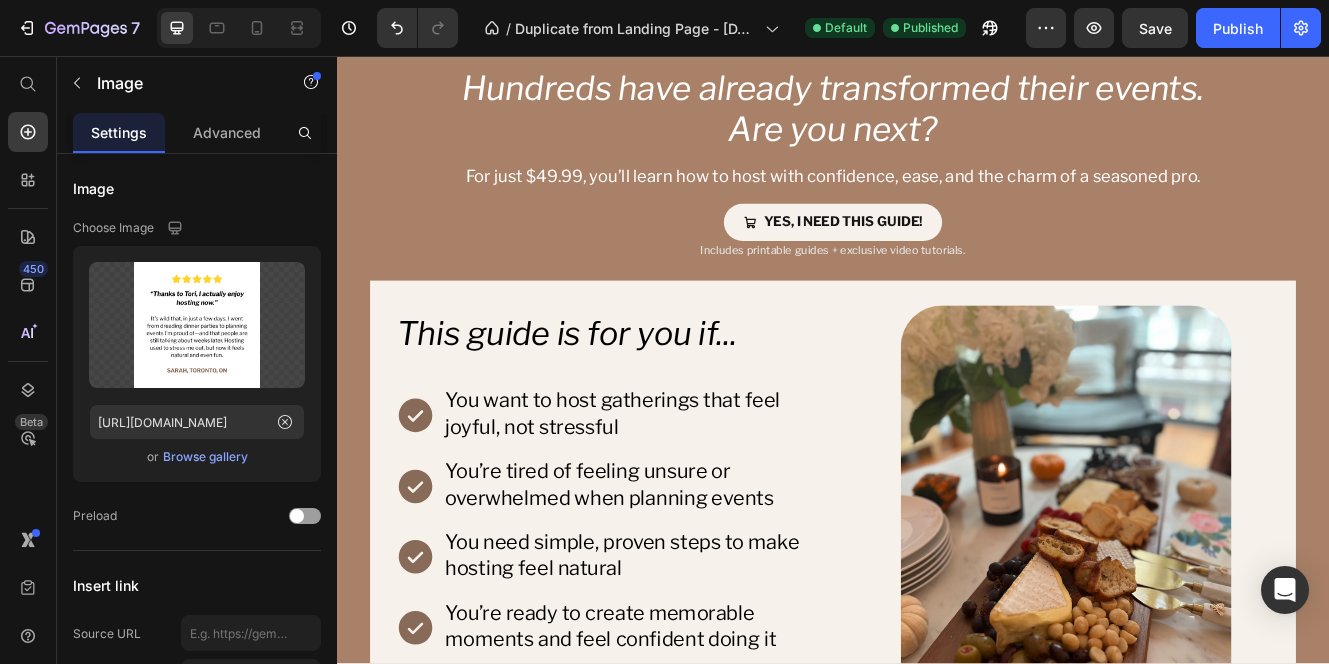 click at bounding box center [685, 6] 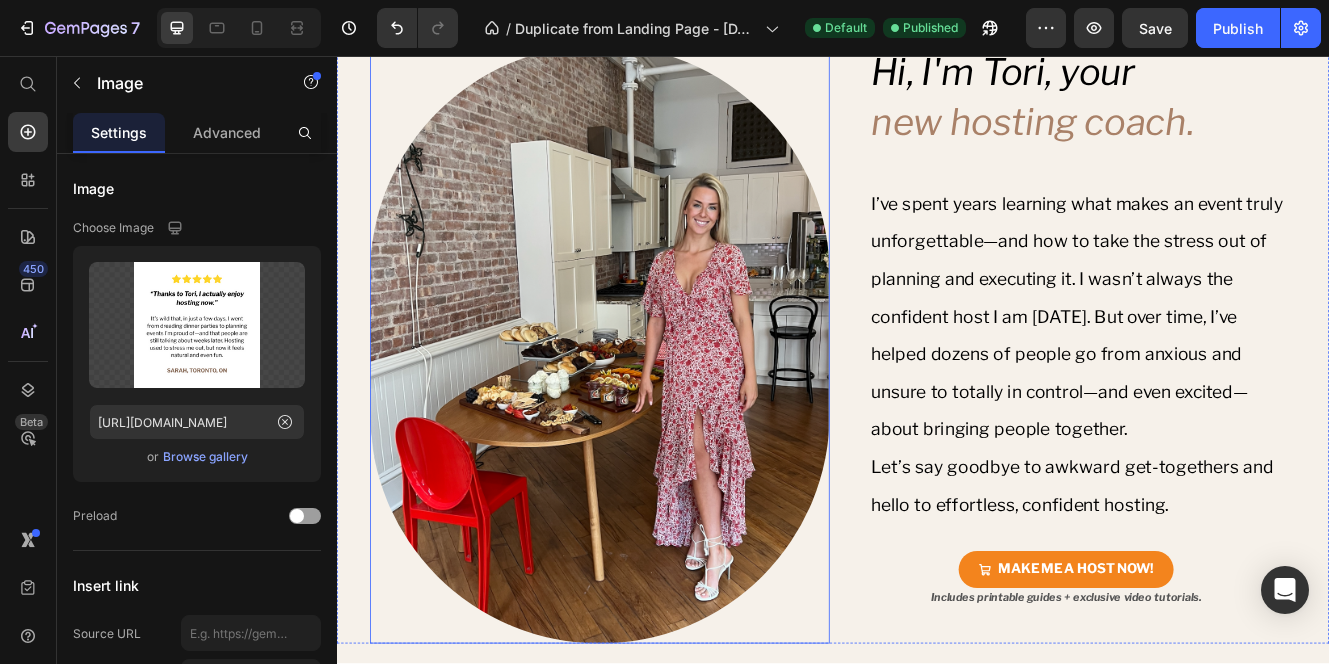 scroll, scrollTop: 4119, scrollLeft: 0, axis: vertical 